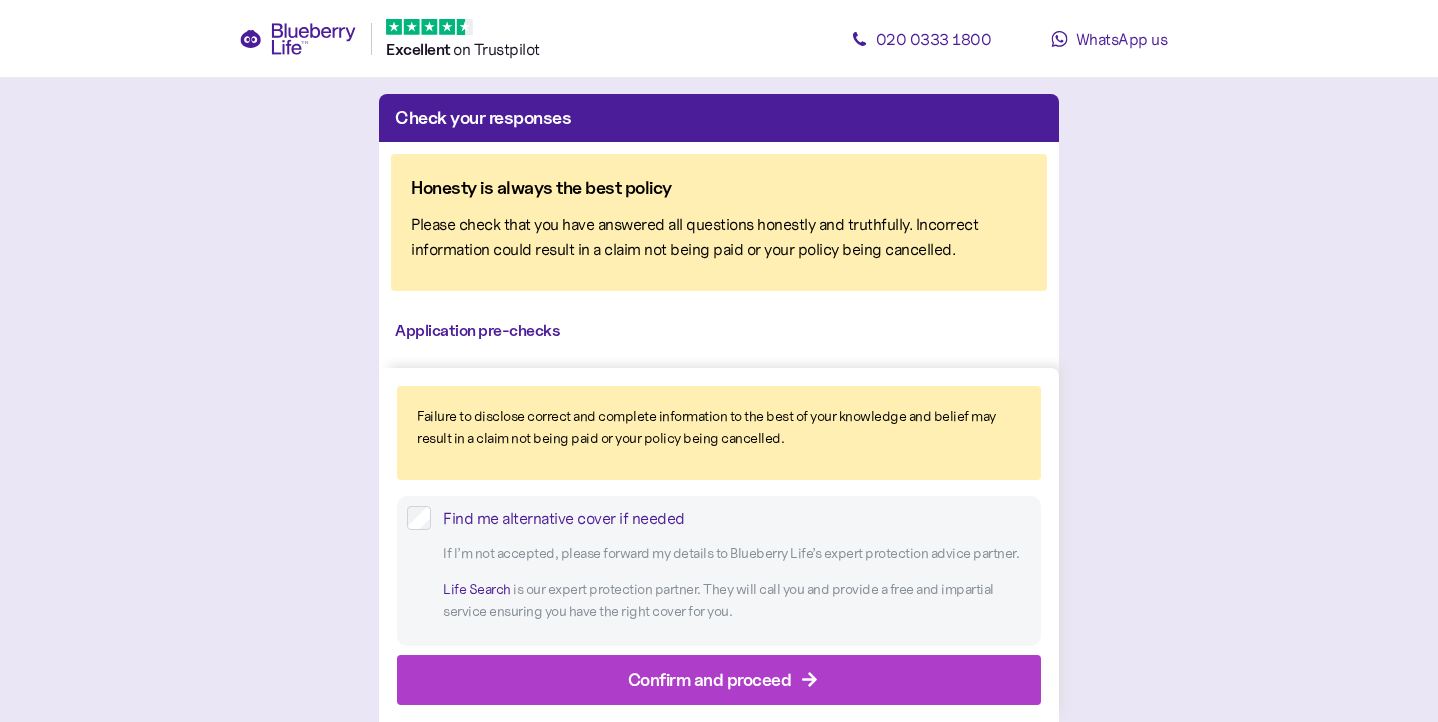 scroll, scrollTop: 0, scrollLeft: 0, axis: both 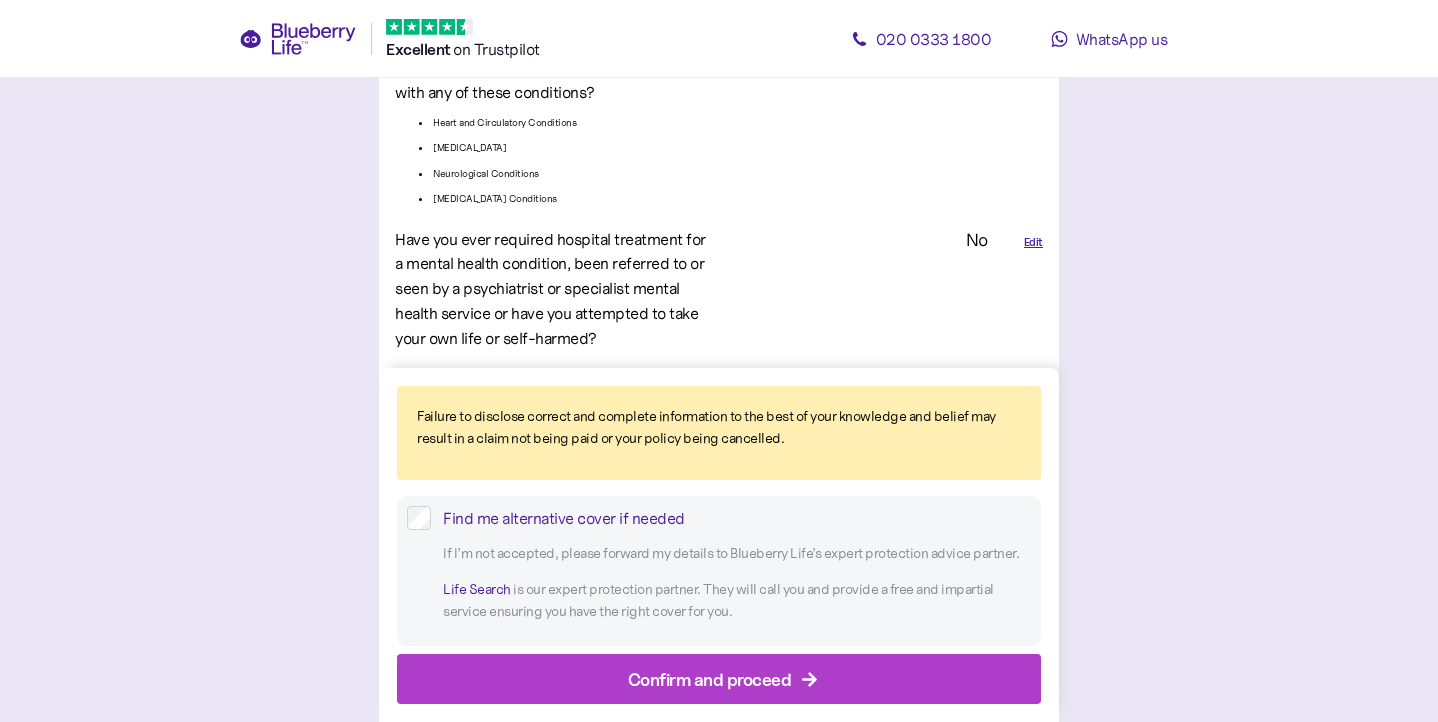 click on "Edit" at bounding box center (1033, 386) 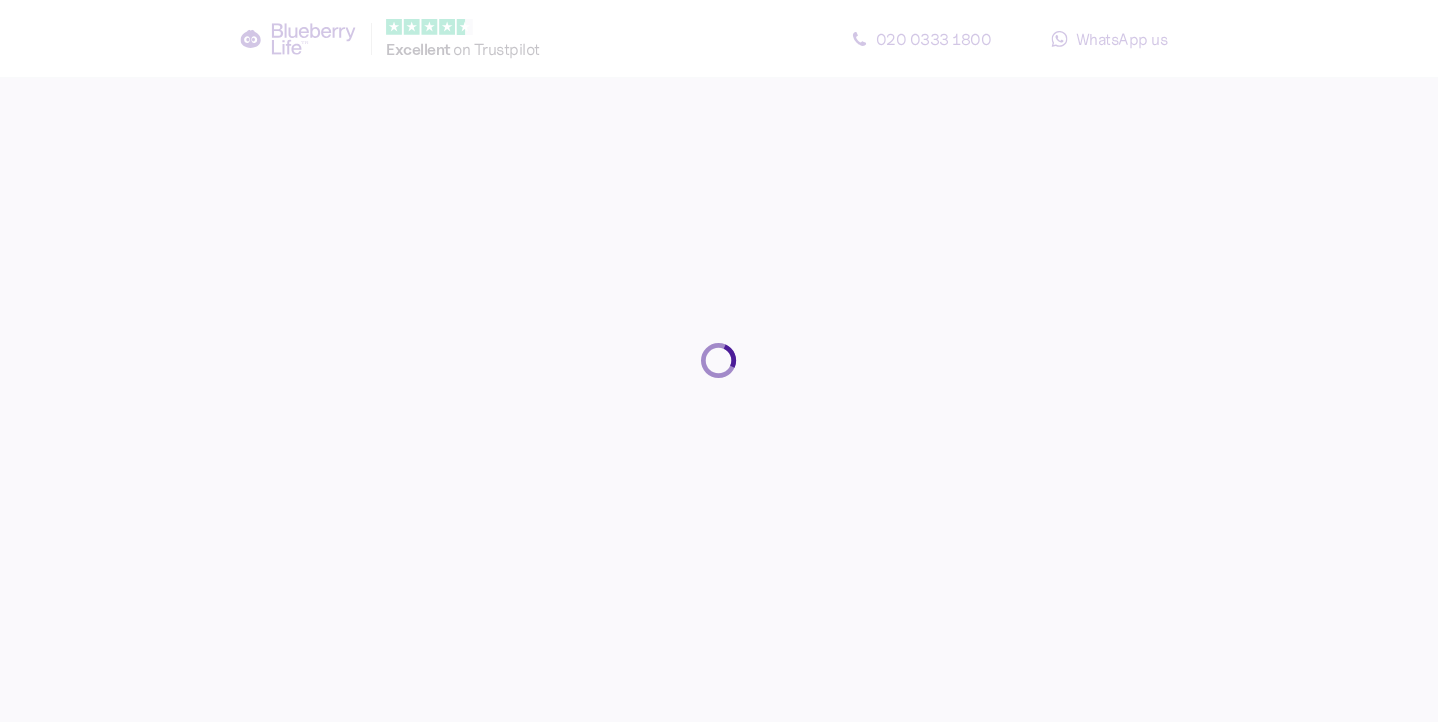 scroll, scrollTop: 0, scrollLeft: 0, axis: both 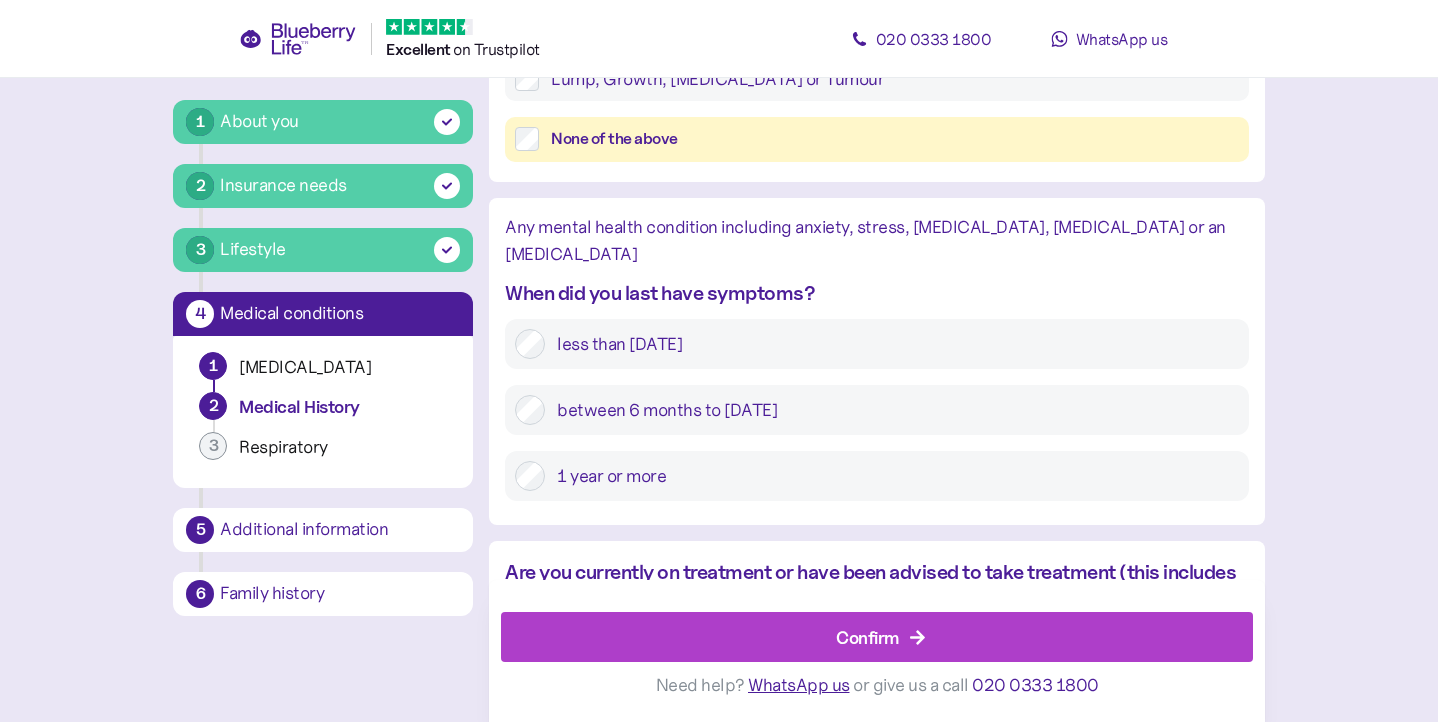 click on "Yes" at bounding box center (703, 654) 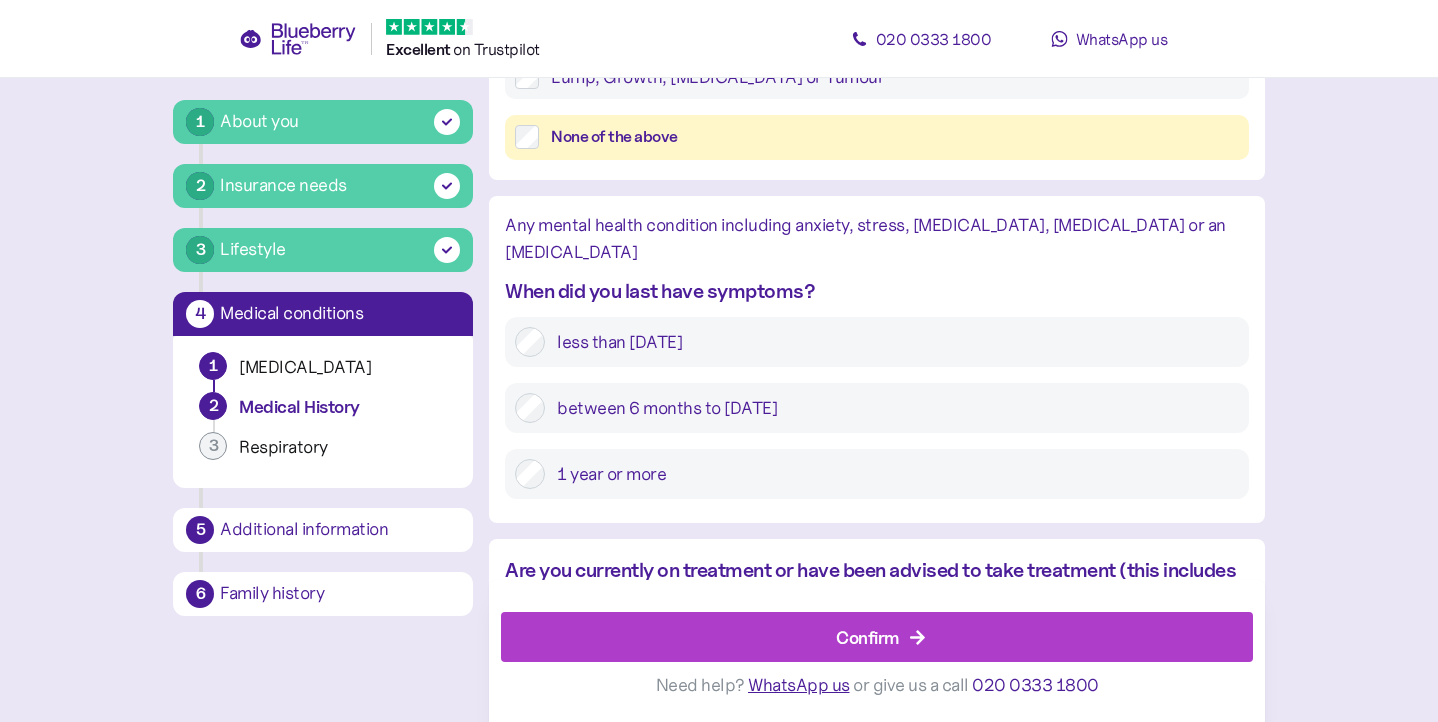 scroll, scrollTop: 2518, scrollLeft: 0, axis: vertical 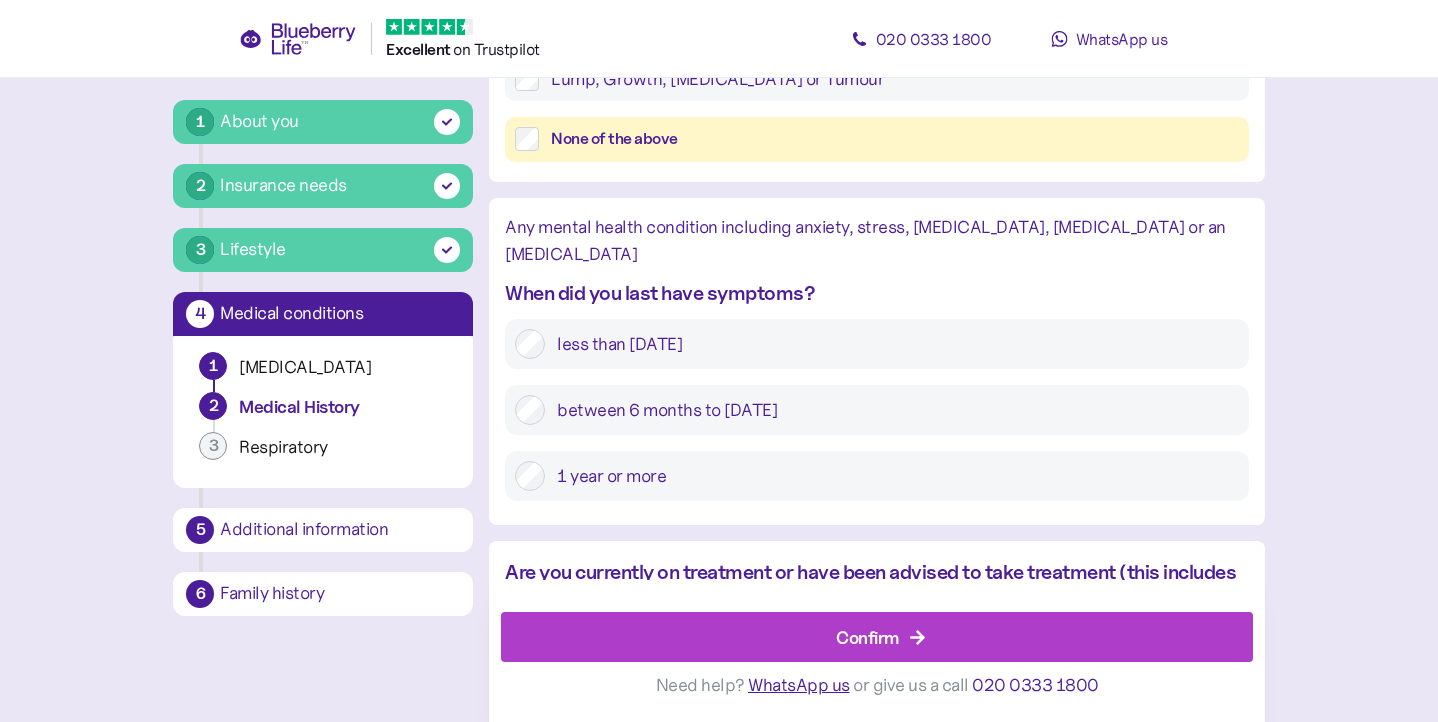 click on "Confirm" at bounding box center (881, 638) 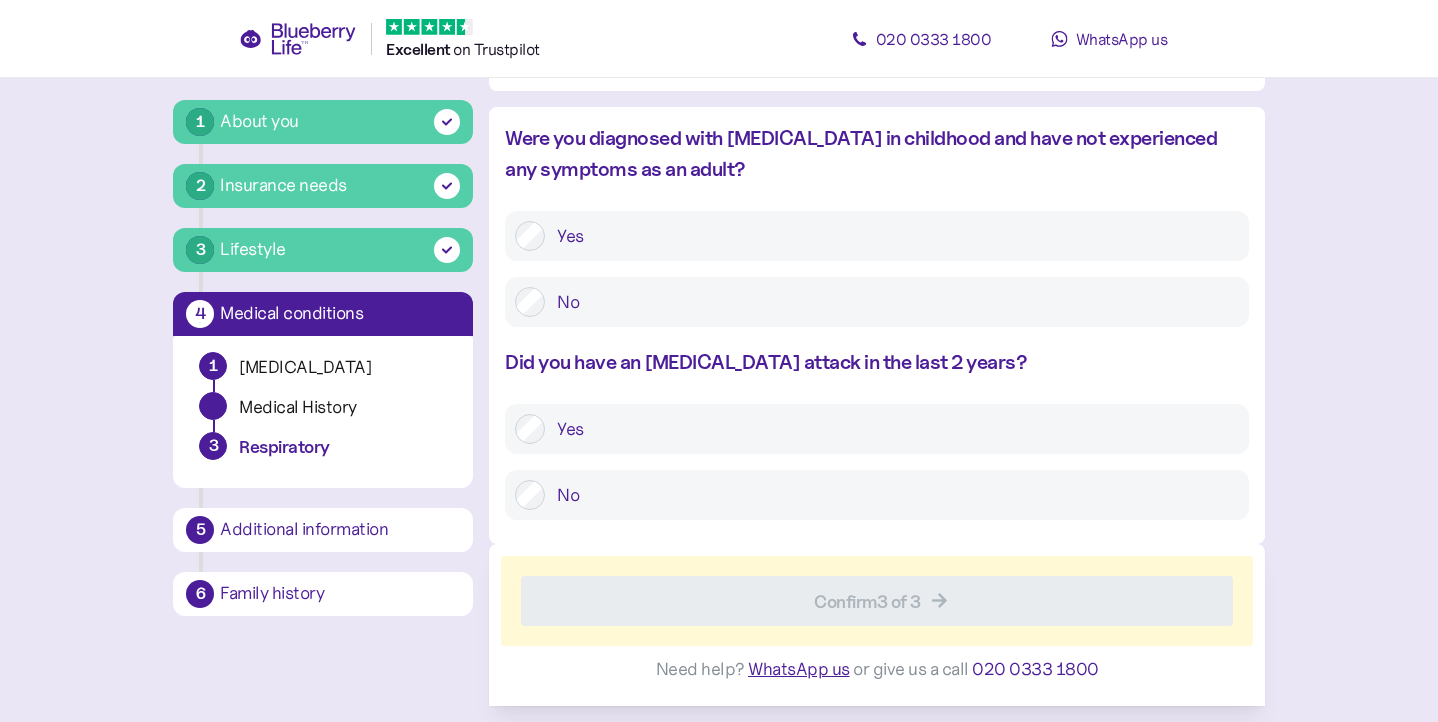 scroll, scrollTop: 92, scrollLeft: 0, axis: vertical 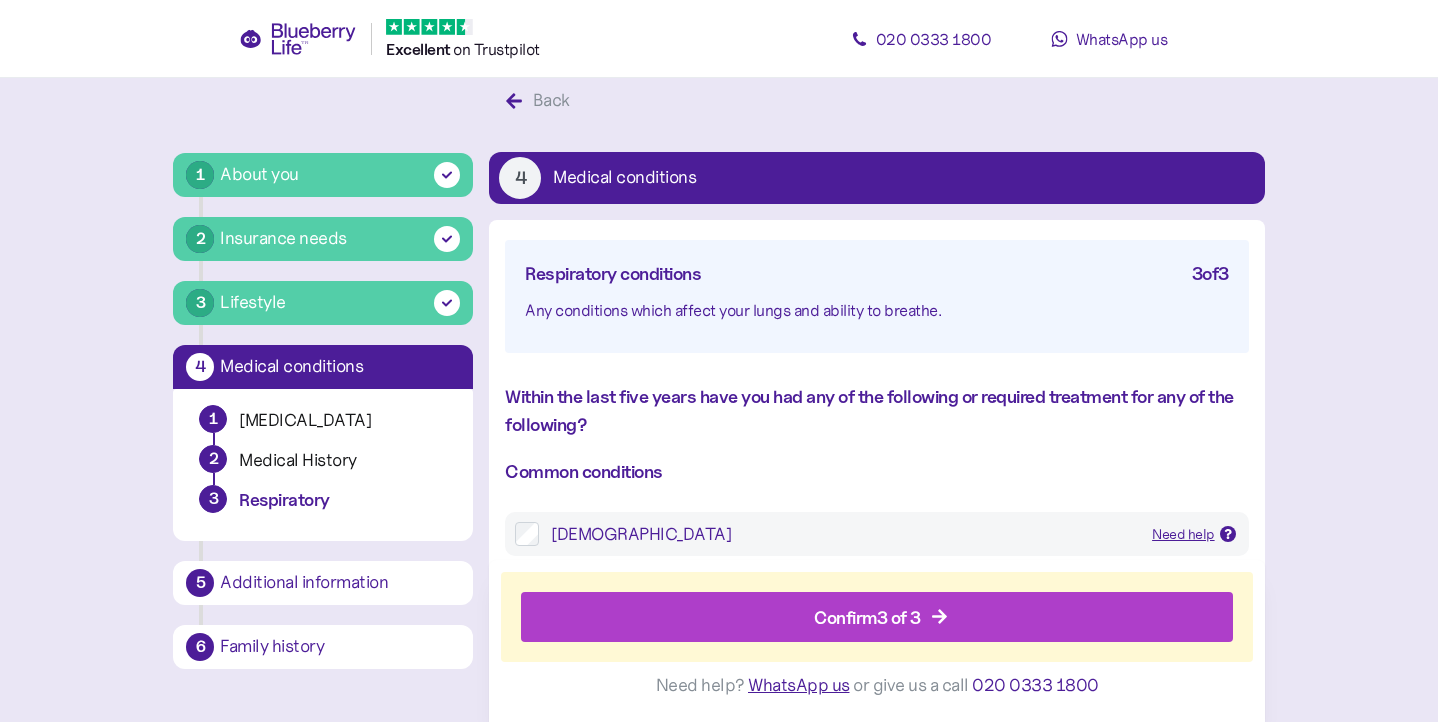 click on "Confirm  3 of 3" at bounding box center (881, 618) 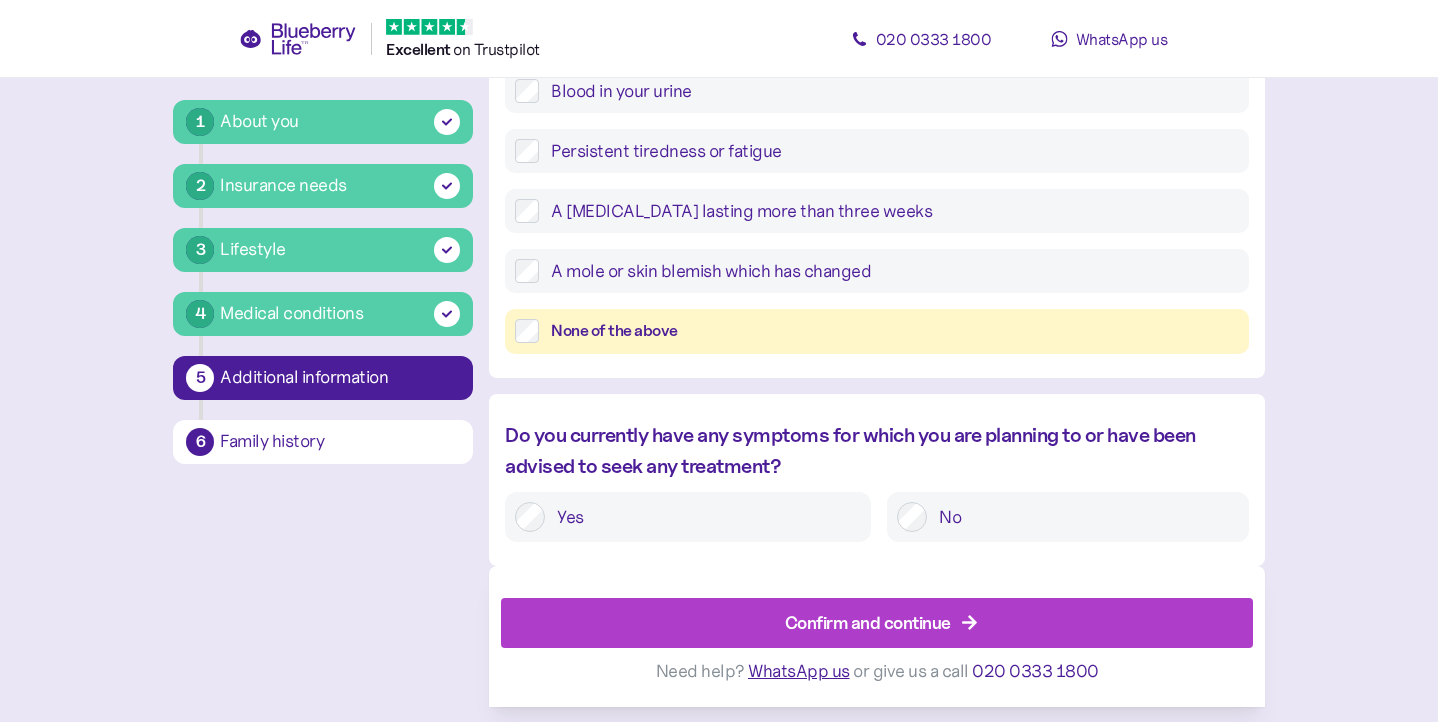 scroll, scrollTop: 991, scrollLeft: 0, axis: vertical 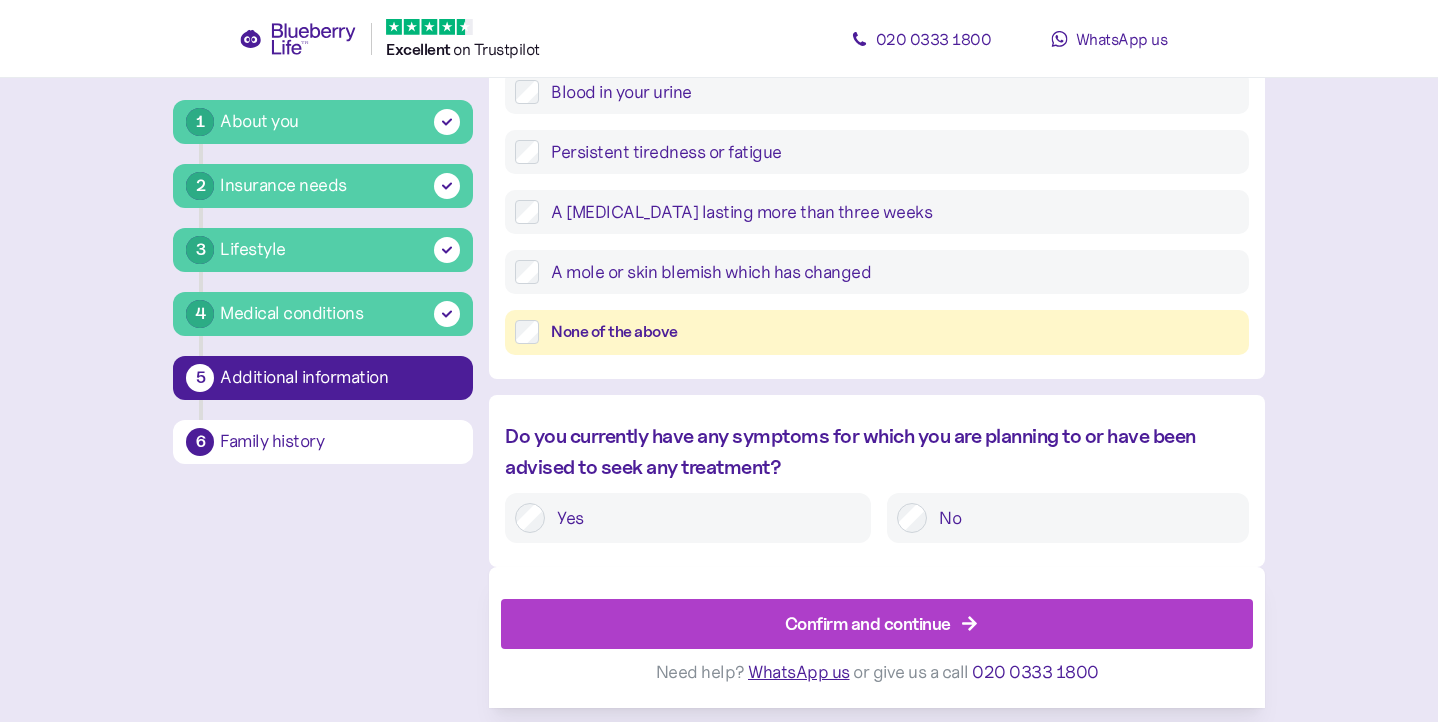 click on "Confirm and continue" at bounding box center (881, 624) 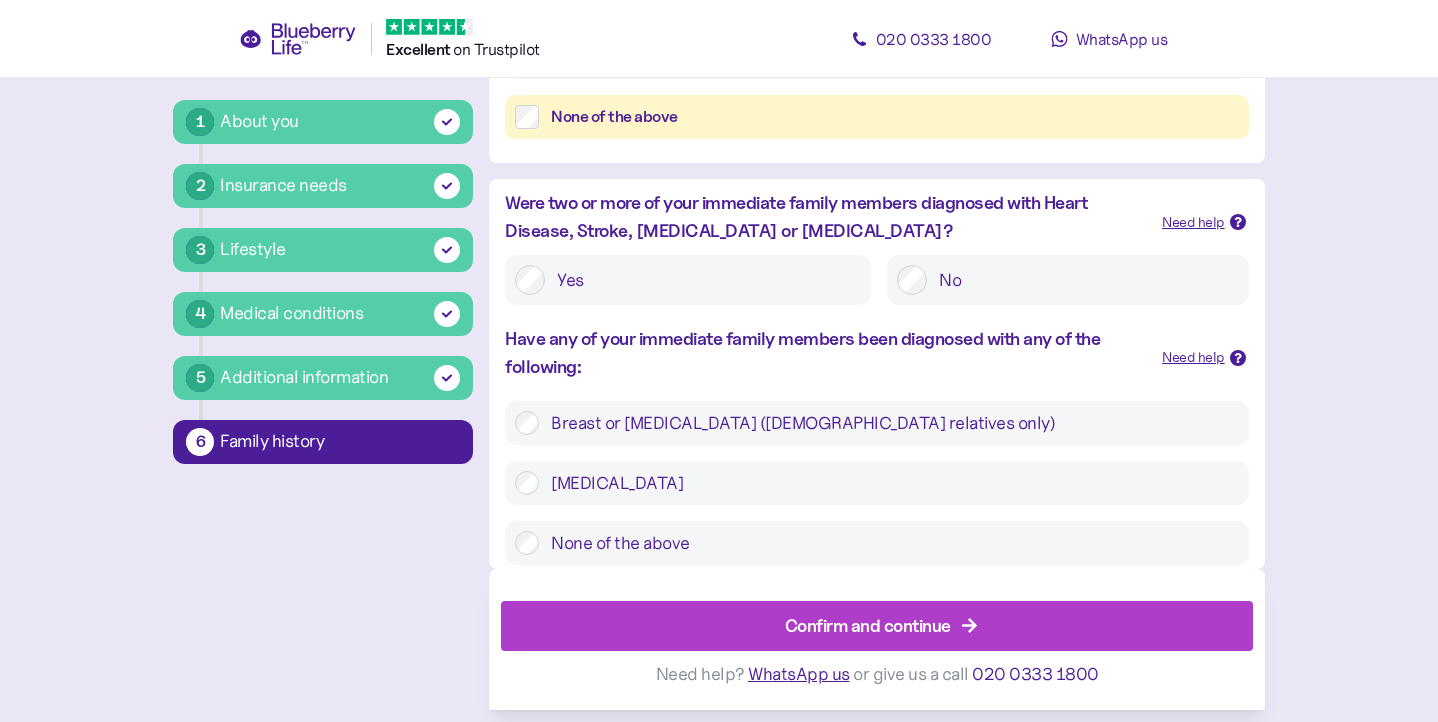 scroll, scrollTop: 718, scrollLeft: 0, axis: vertical 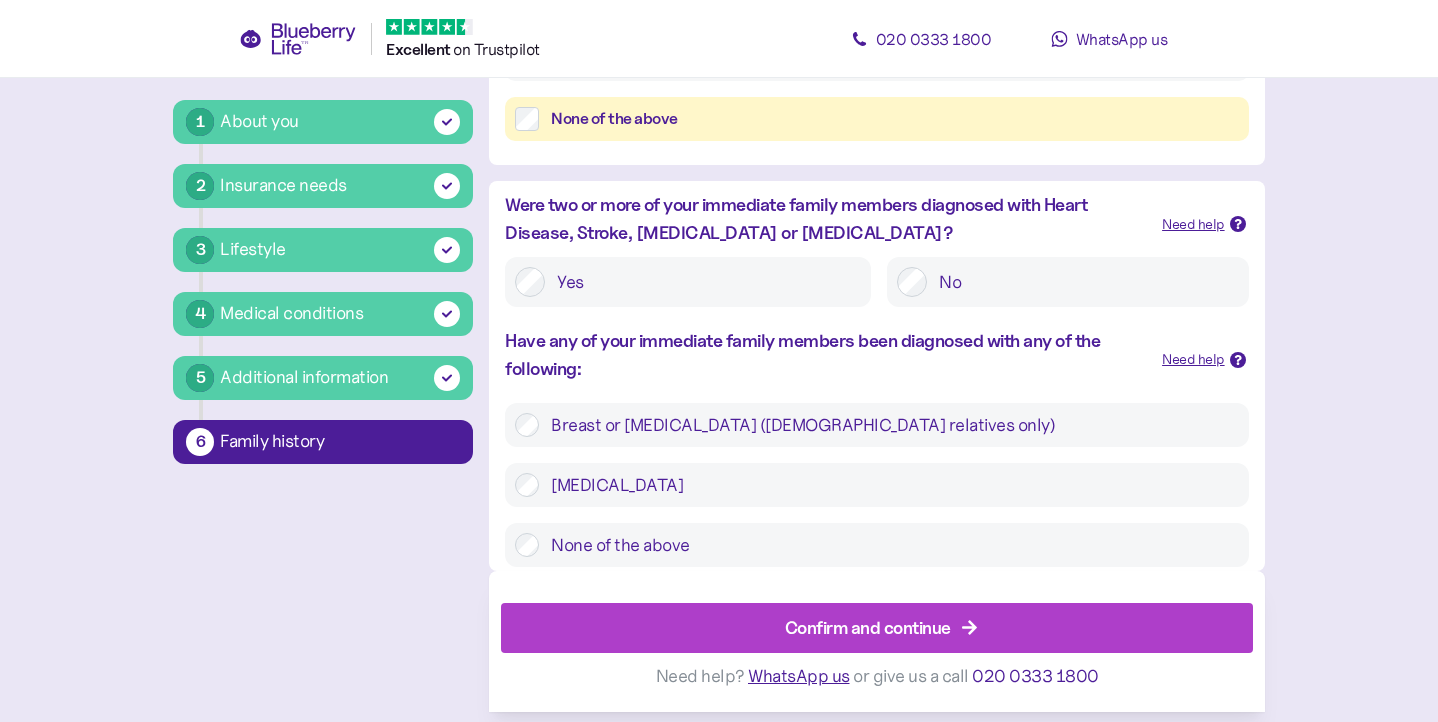 click on "Confirm and continue" at bounding box center [881, 628] 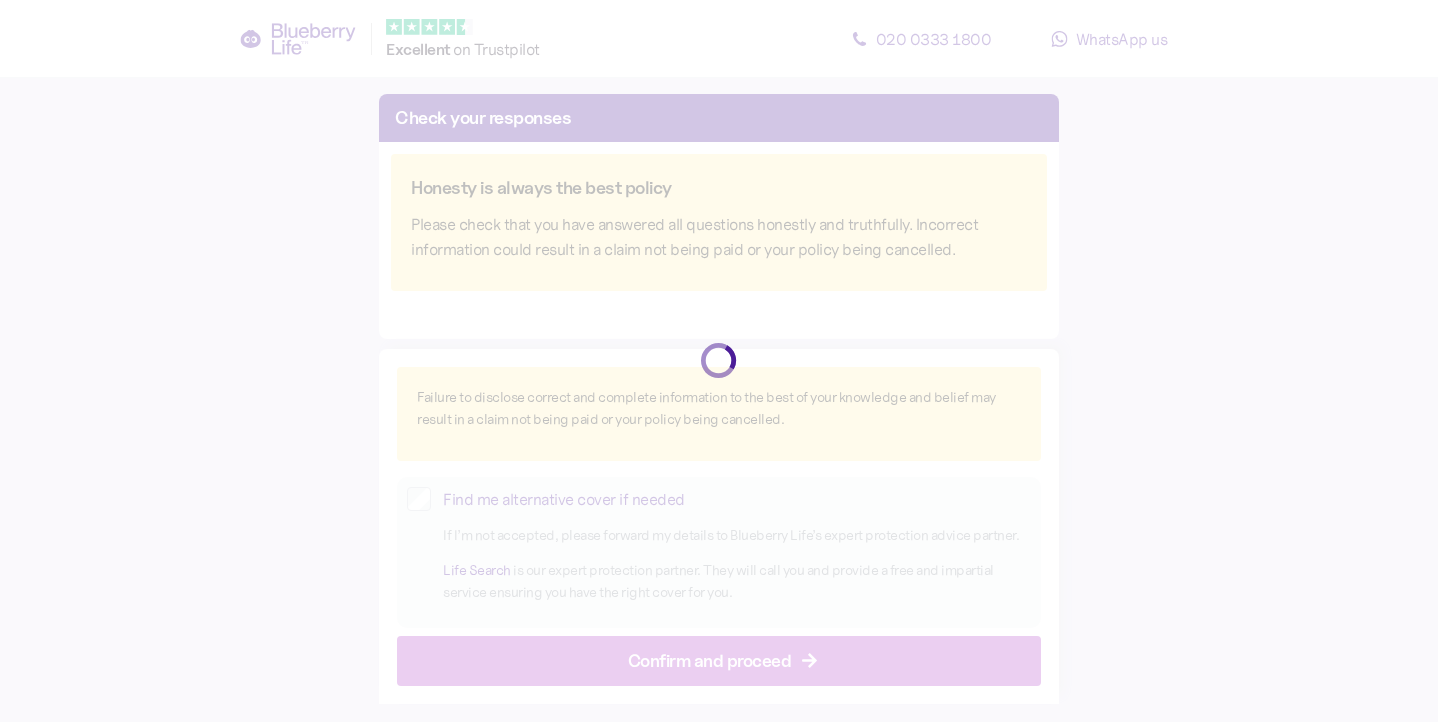scroll, scrollTop: 0, scrollLeft: 0, axis: both 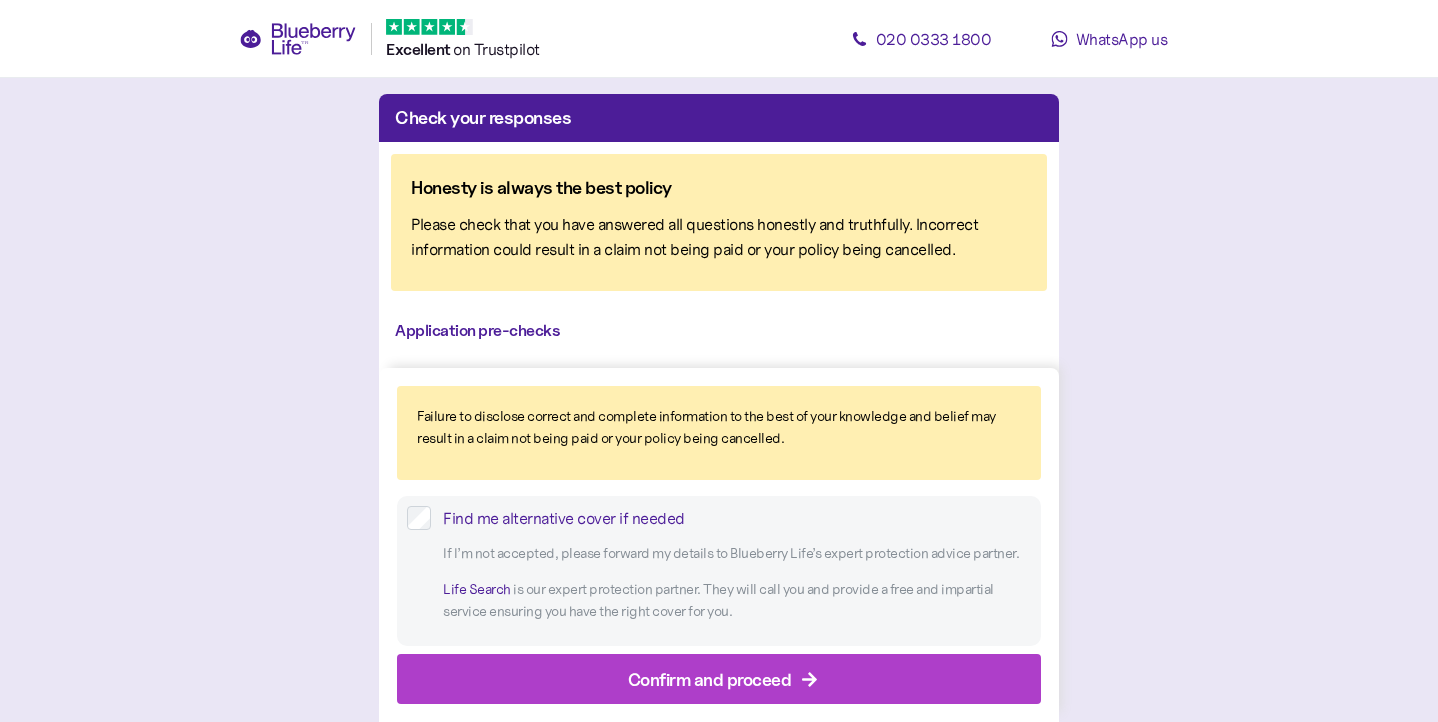 click on "Confirm and proceed" at bounding box center [710, 678] 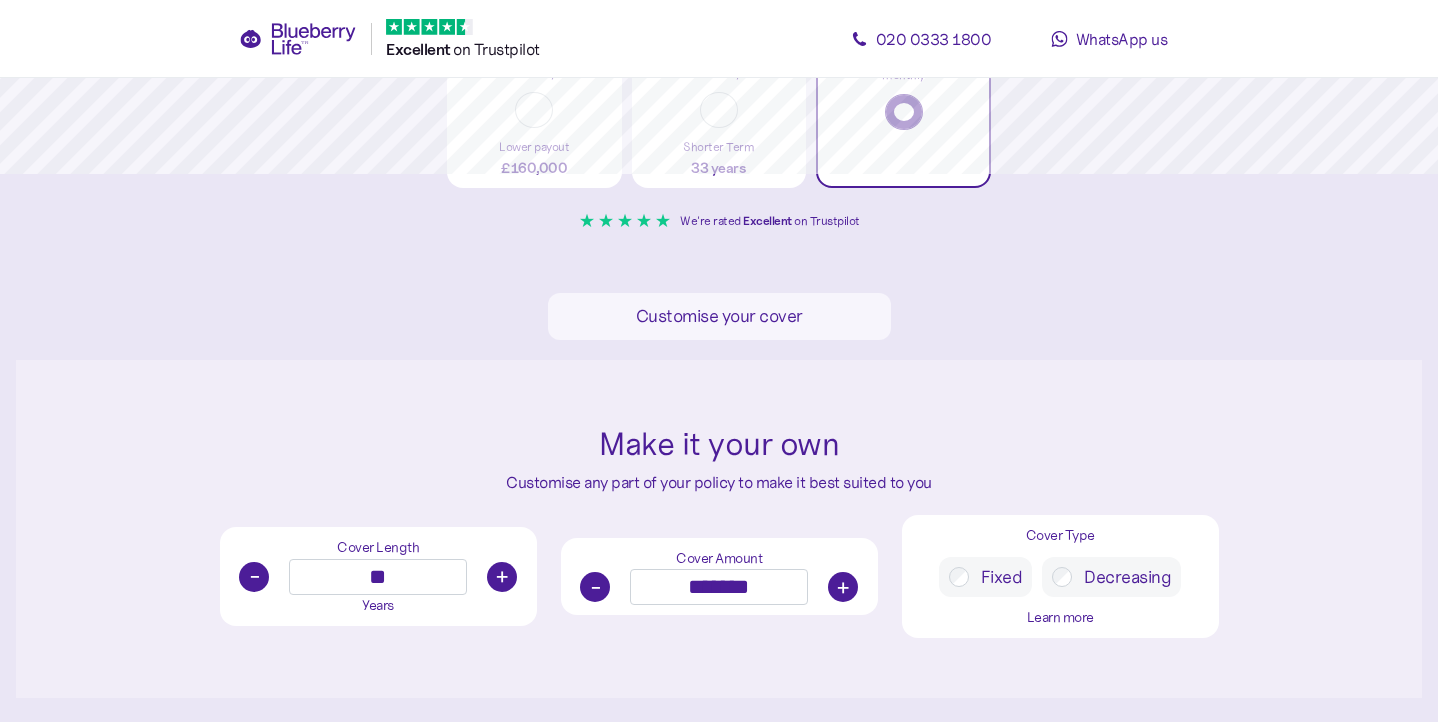 scroll, scrollTop: 569, scrollLeft: 0, axis: vertical 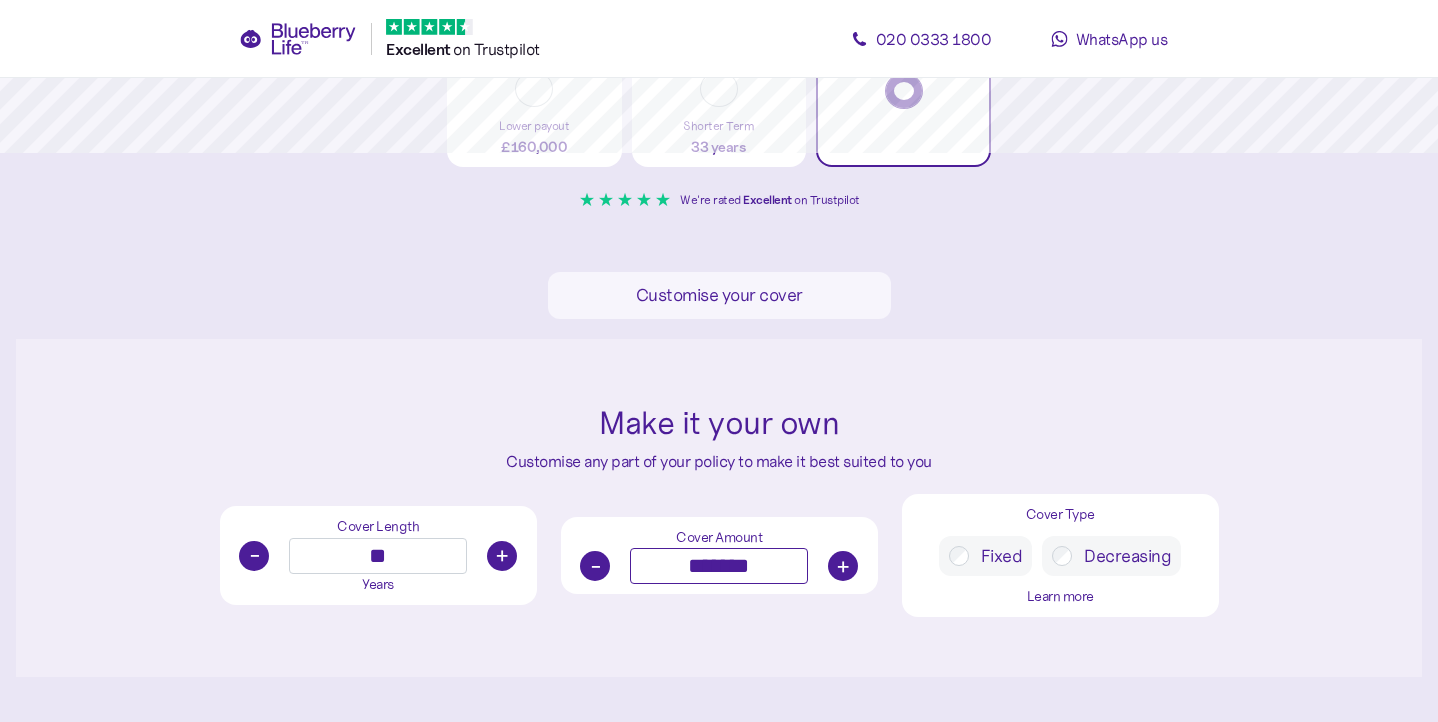 drag, startPoint x: 687, startPoint y: 565, endPoint x: 667, endPoint y: 563, distance: 20.09975 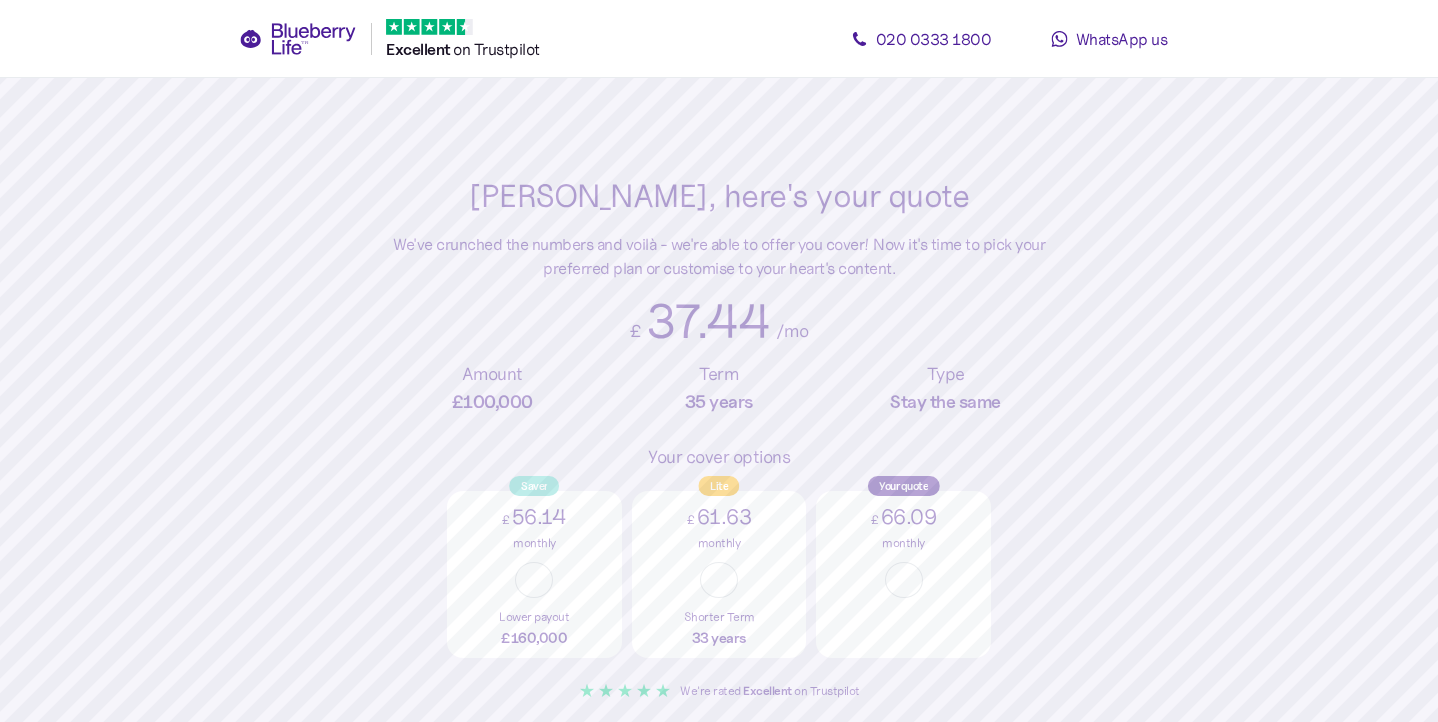 scroll, scrollTop: 0, scrollLeft: 0, axis: both 